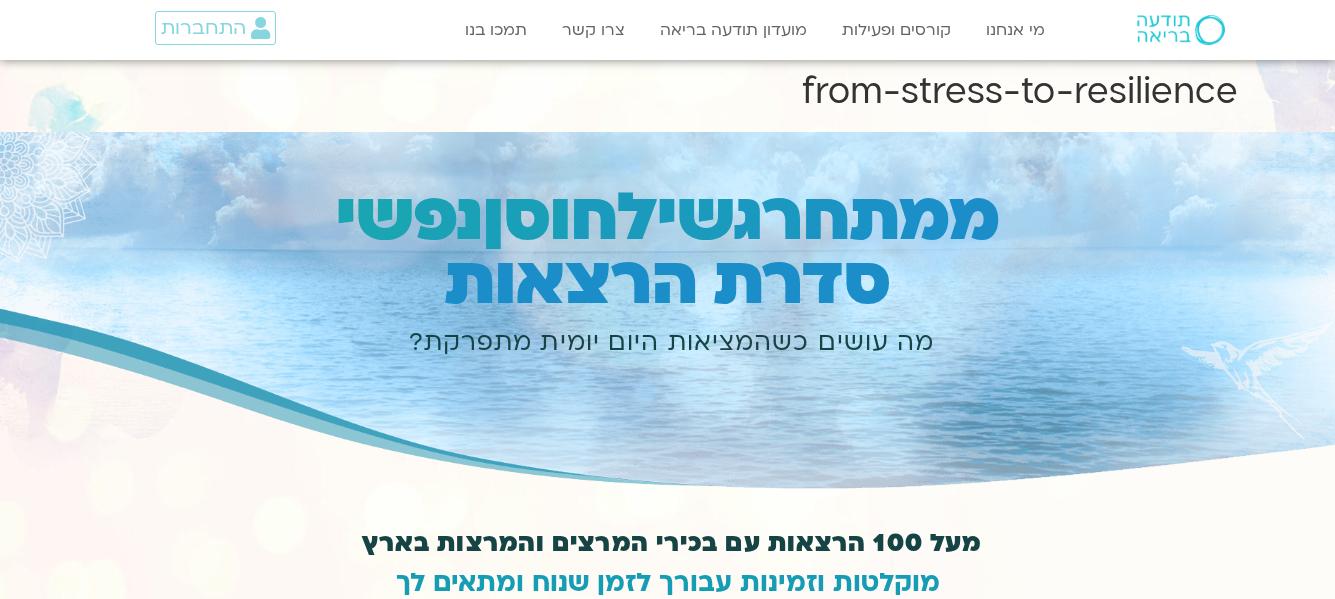 scroll, scrollTop: 0, scrollLeft: 0, axis: both 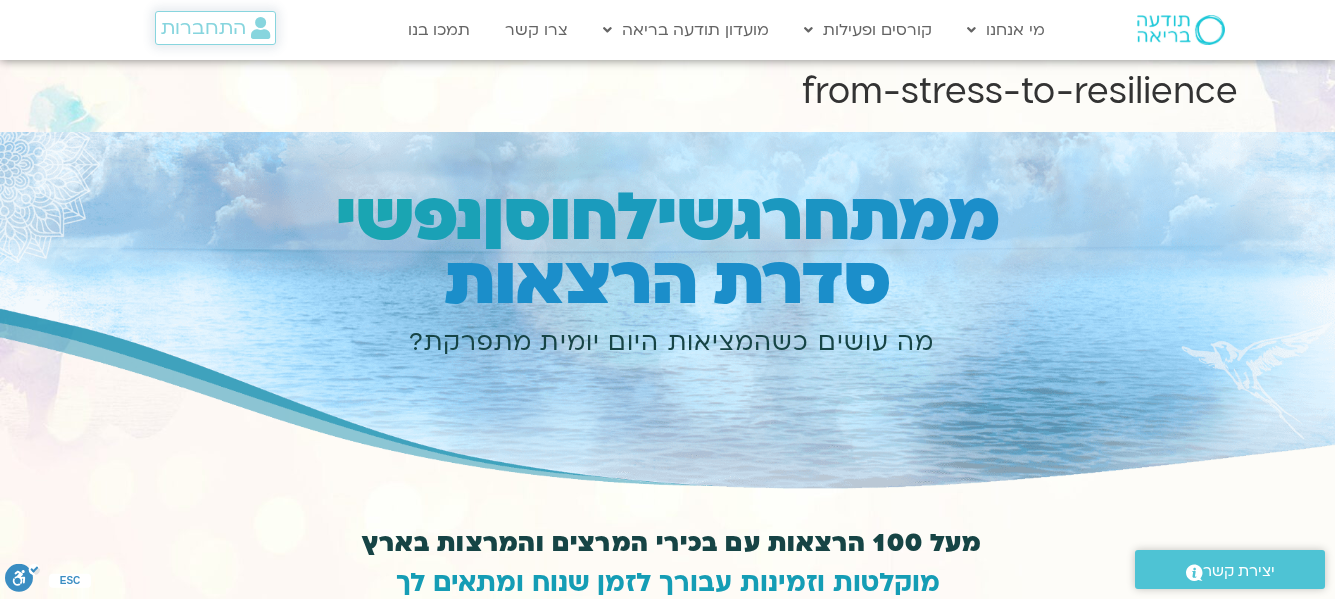 click on "התחברות" at bounding box center [203, 28] 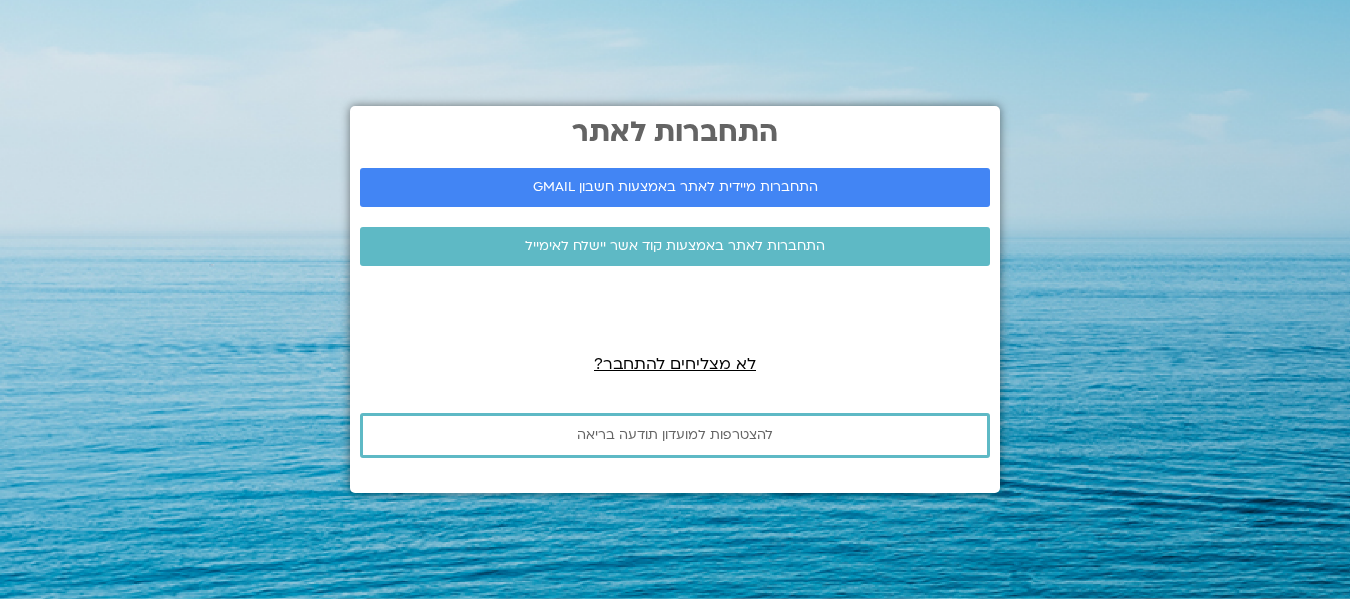 scroll, scrollTop: 0, scrollLeft: 0, axis: both 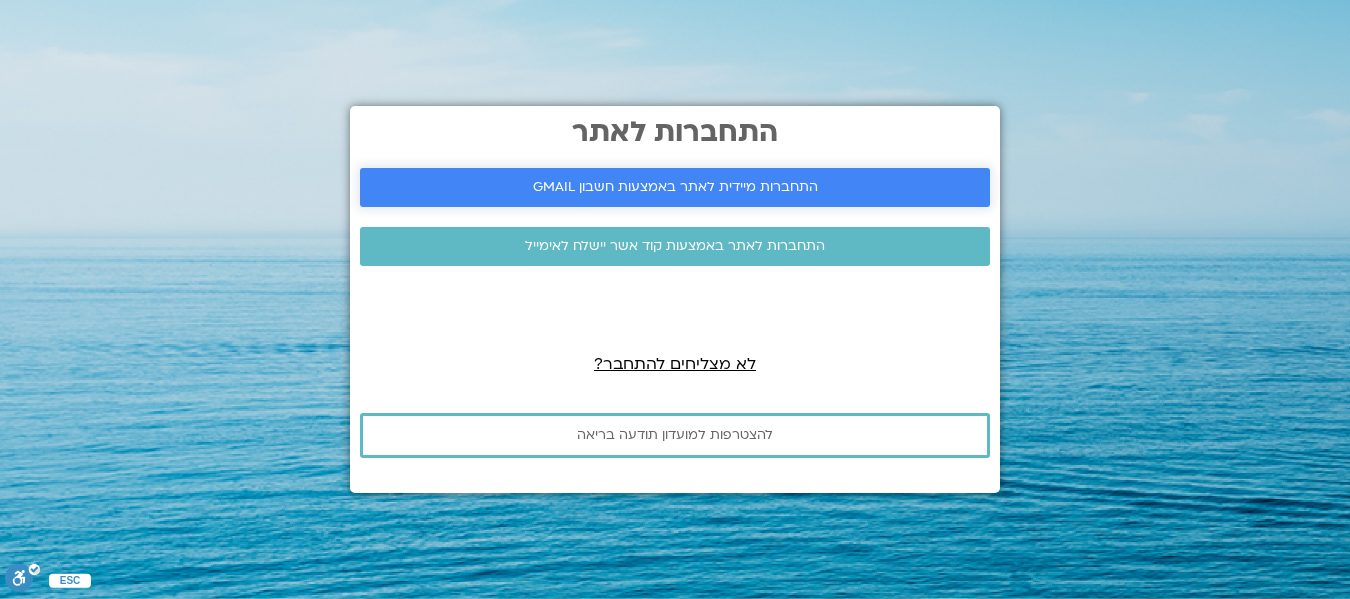 click on "התחברות מיידית לאתר באמצעות חשבון GMAIL" at bounding box center [675, 187] 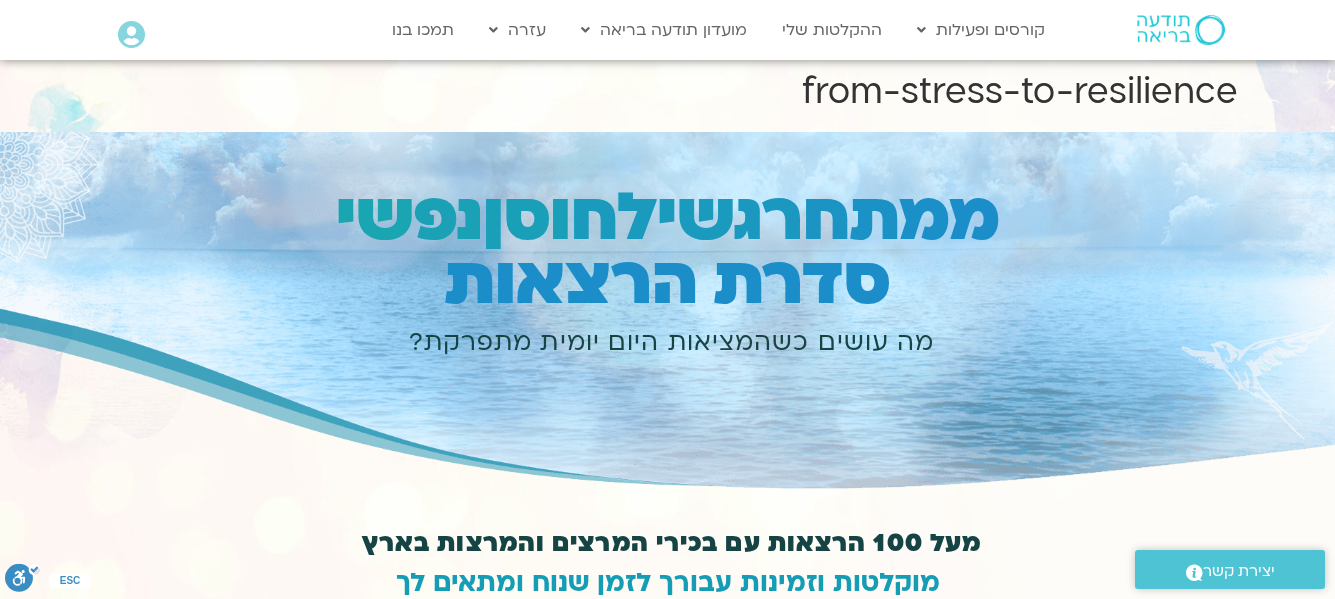 scroll, scrollTop: 0, scrollLeft: 0, axis: both 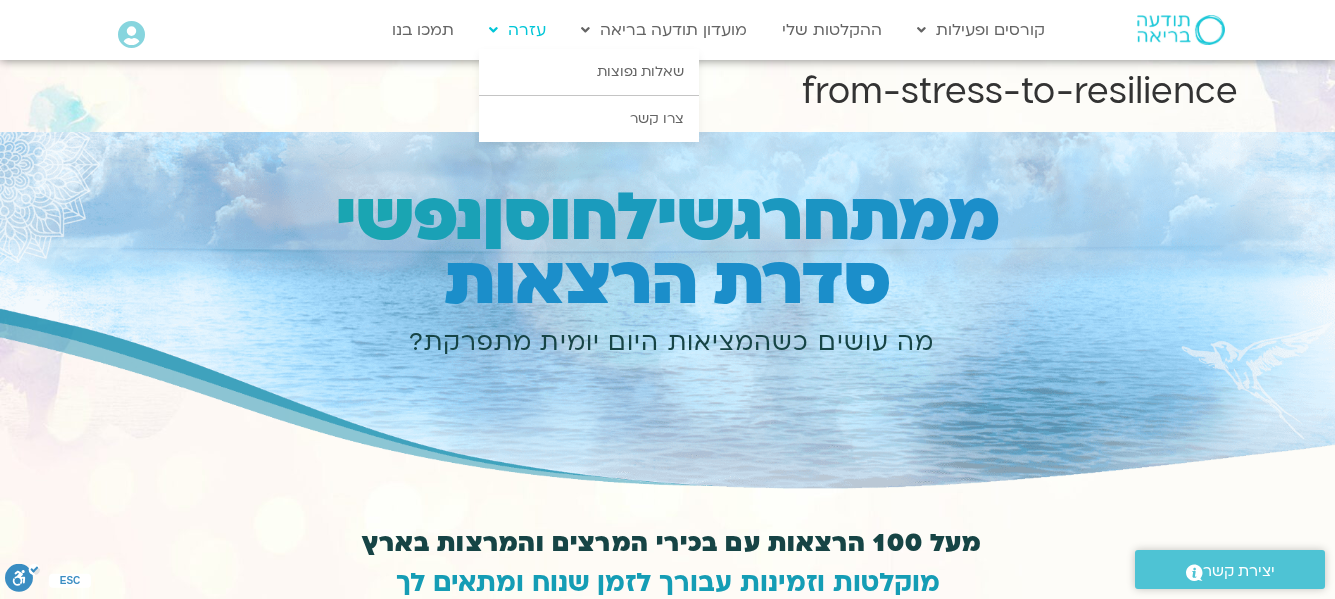 click on "עזרה" at bounding box center [517, 30] 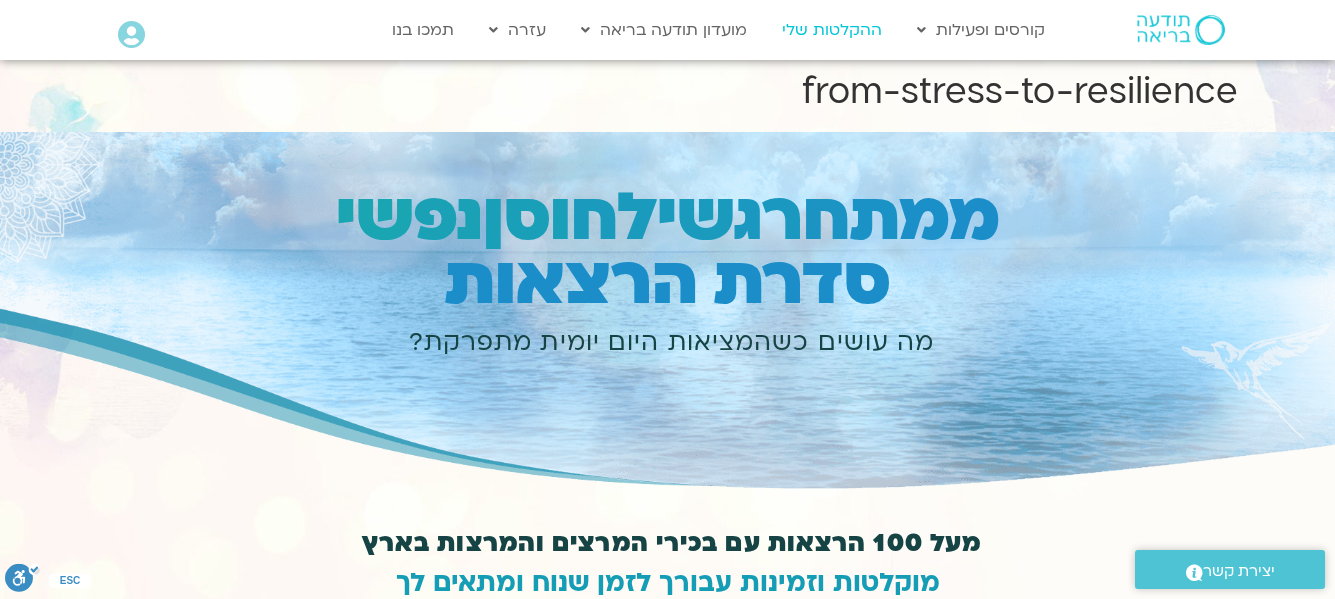 click on "ההקלטות שלי" at bounding box center (832, 30) 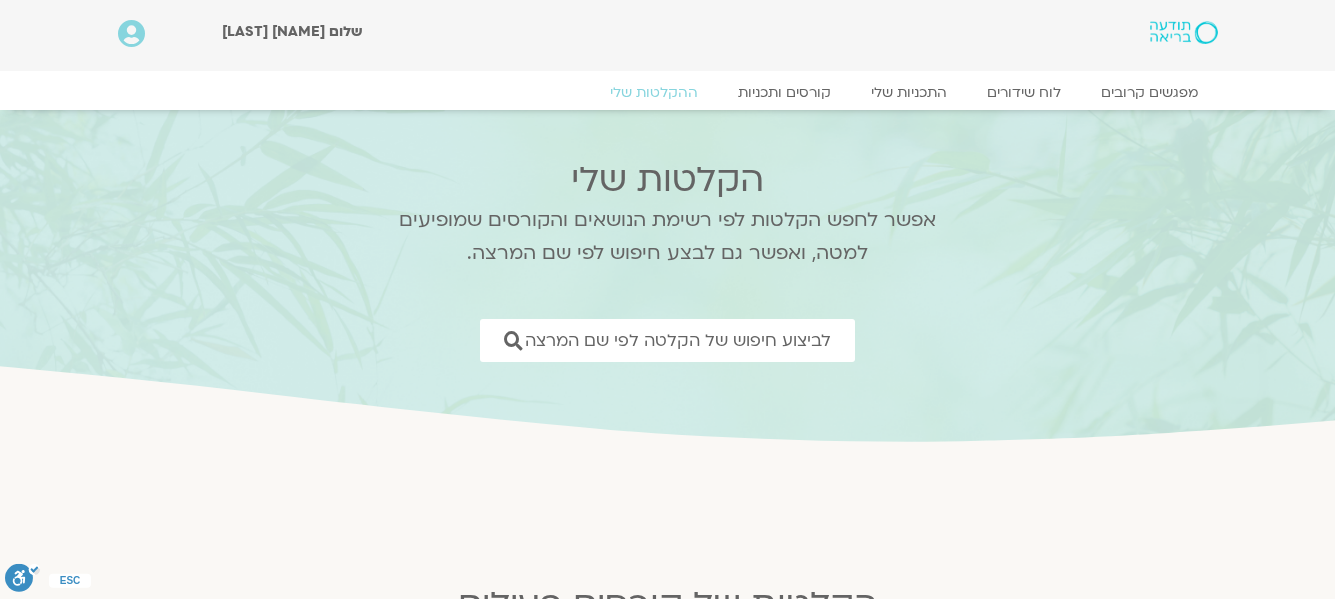 scroll, scrollTop: 0, scrollLeft: 0, axis: both 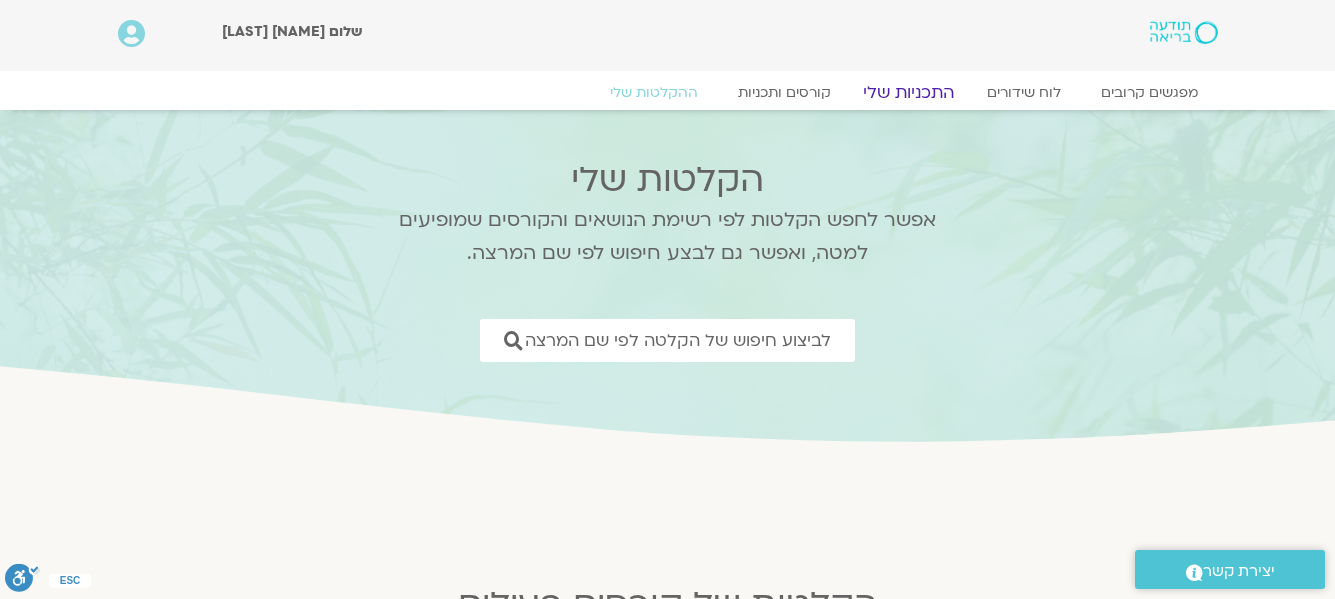 click on "התכניות שלי" 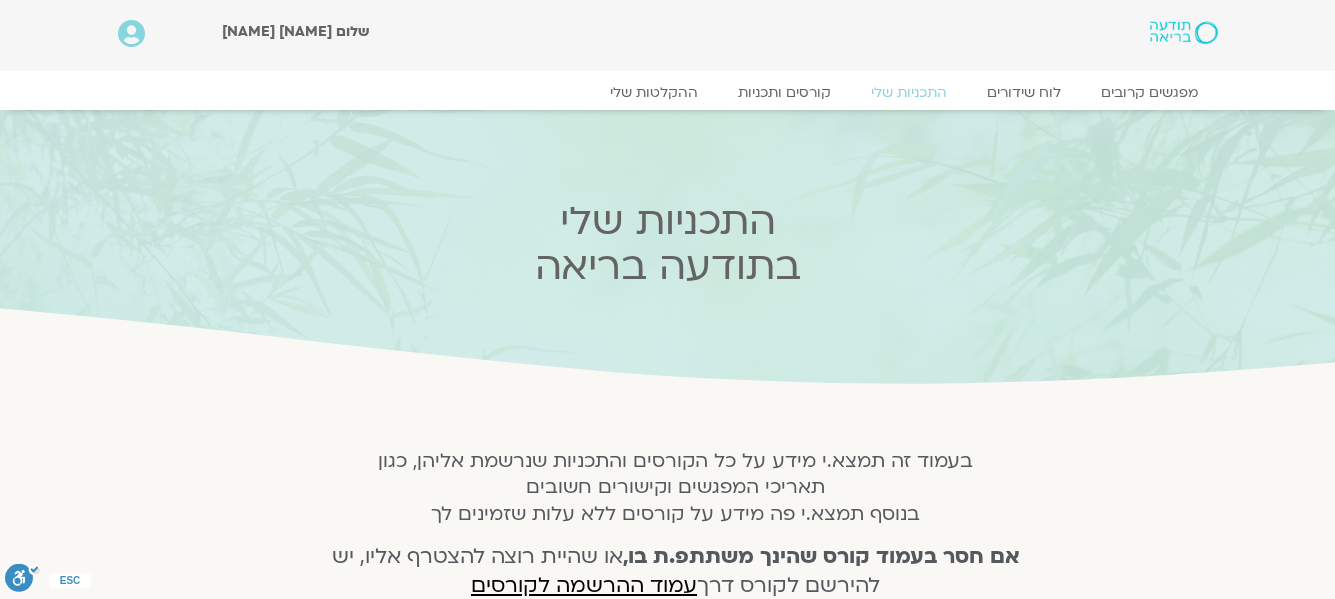 scroll, scrollTop: 0, scrollLeft: 0, axis: both 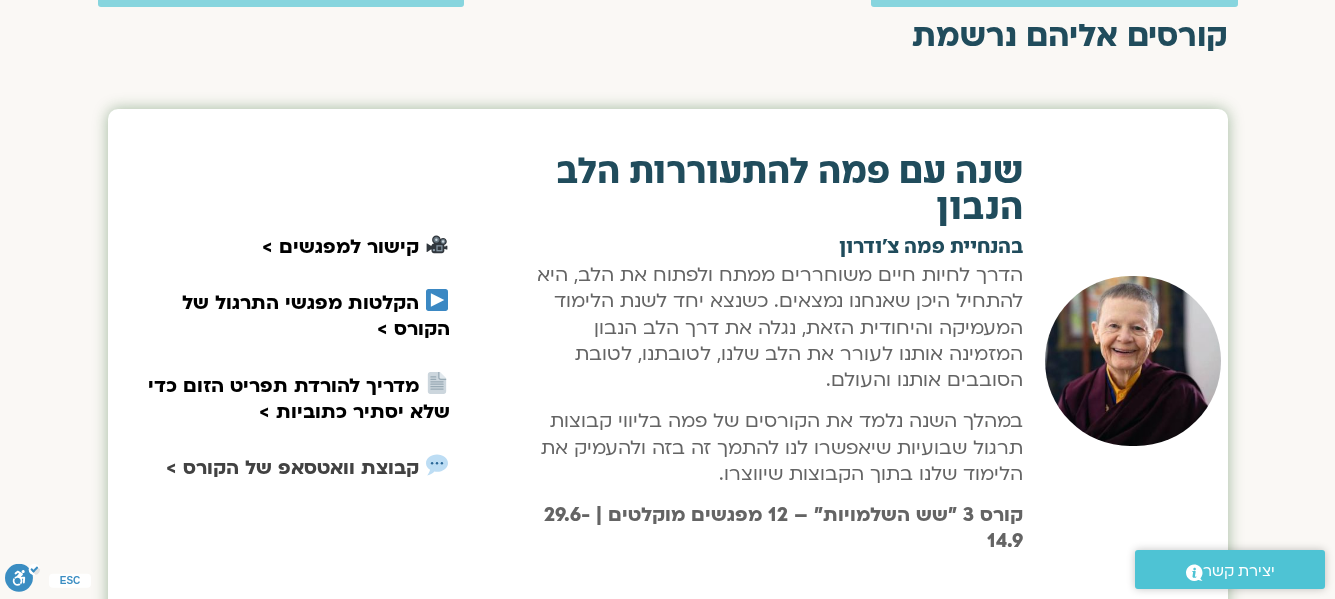click on "קבוצת וואטסאפ של הקורס >" at bounding box center (292, 468) 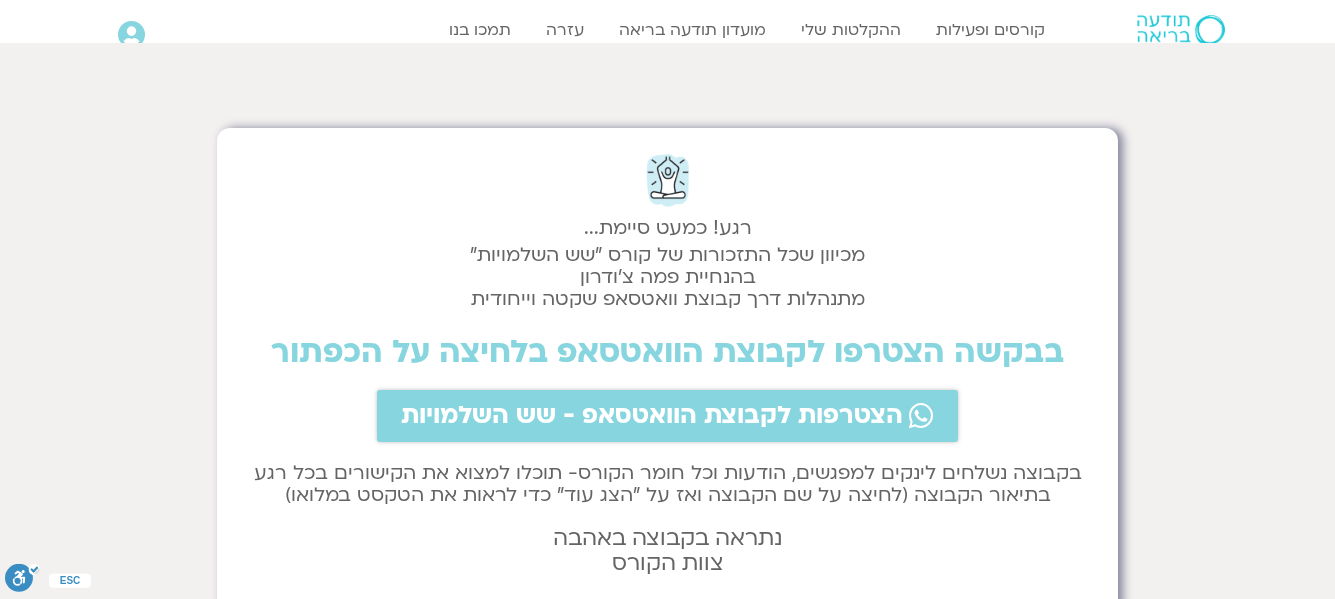 scroll, scrollTop: 0, scrollLeft: 0, axis: both 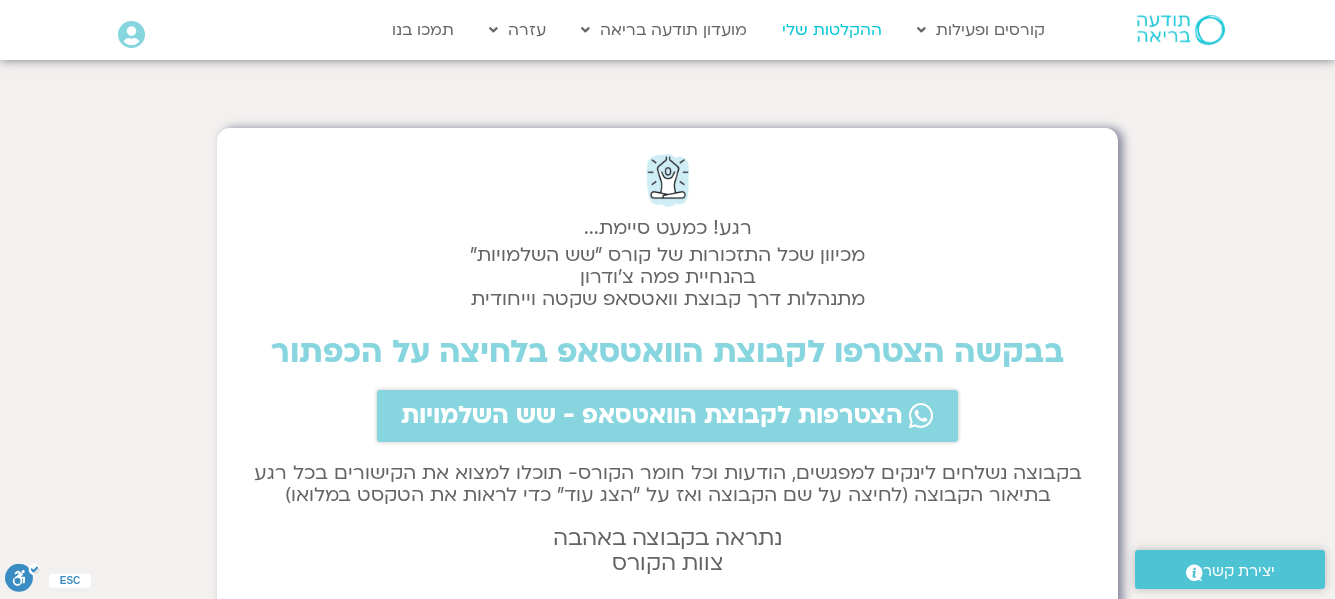 click on "ההקלטות שלי" at bounding box center (832, 30) 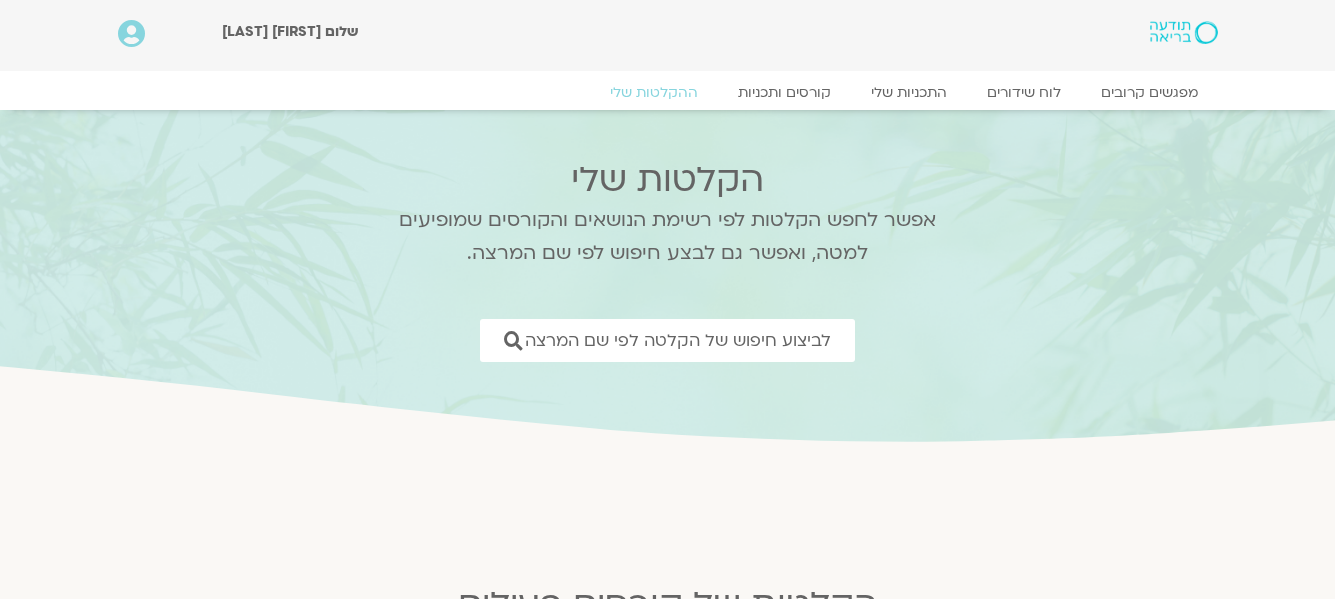 scroll, scrollTop: 0, scrollLeft: 0, axis: both 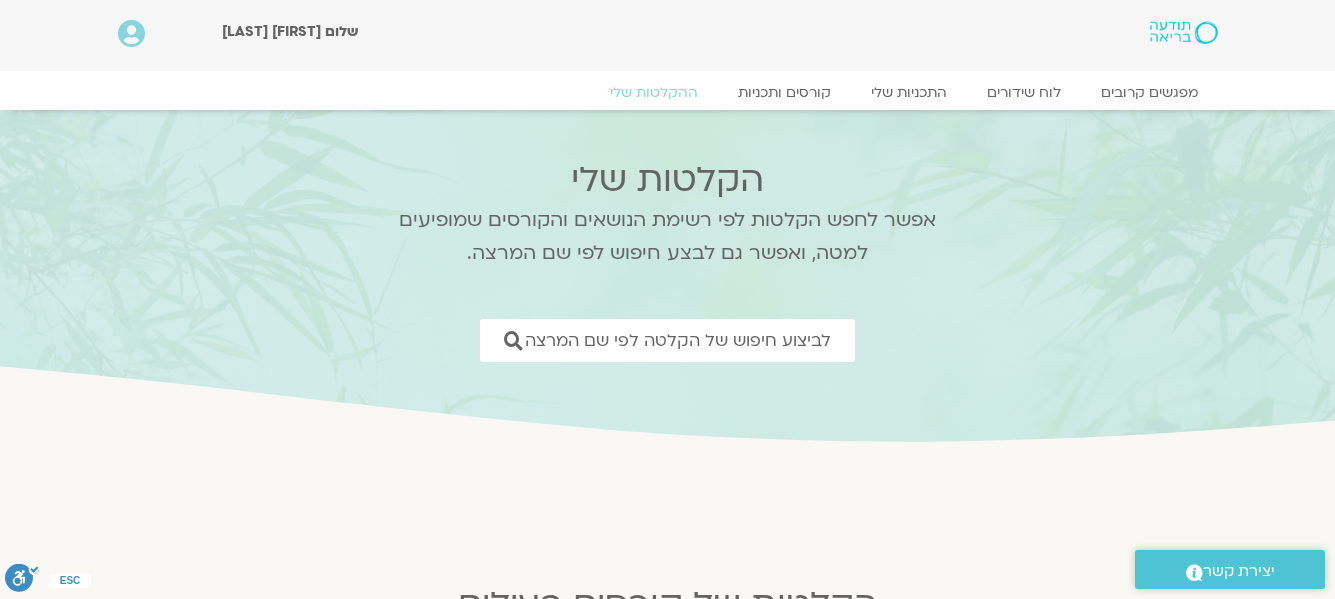 click at bounding box center (131, 34) 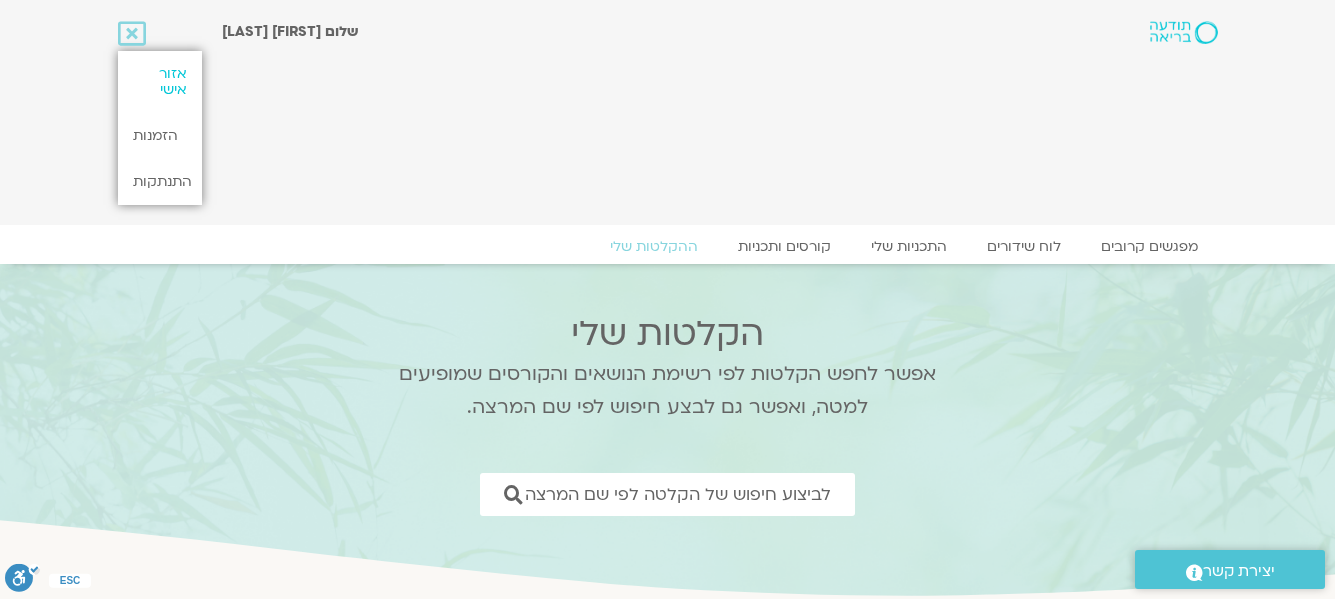 click on "אזור אישי" at bounding box center (160, 82) 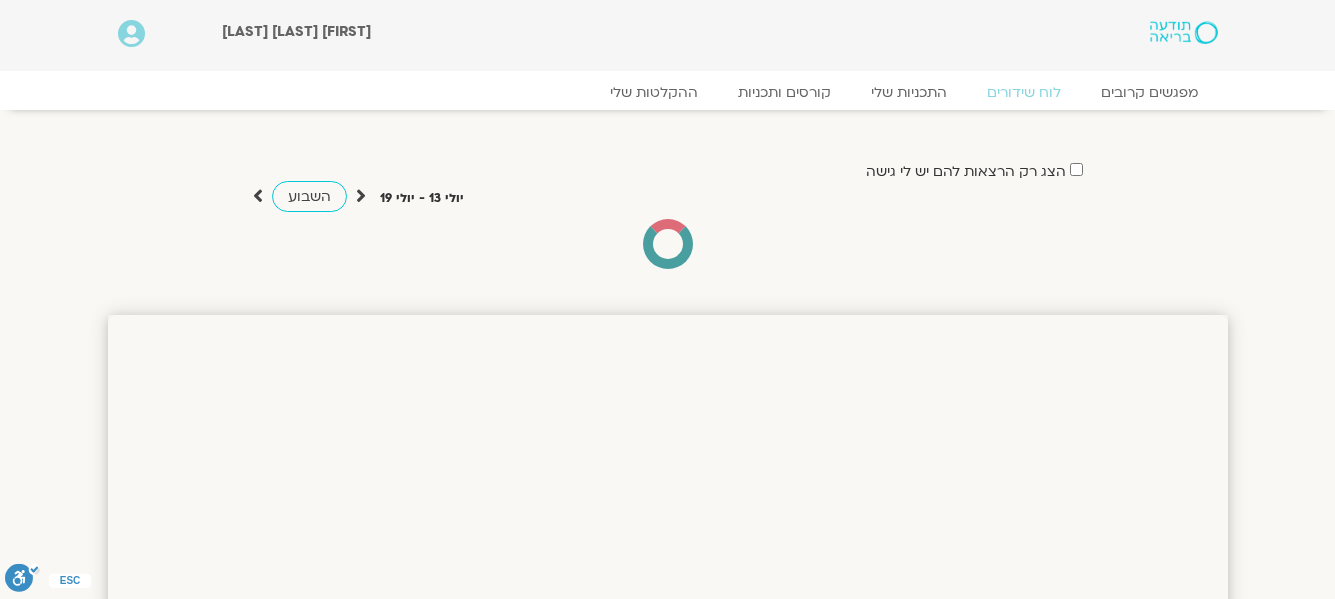 scroll, scrollTop: 0, scrollLeft: 0, axis: both 